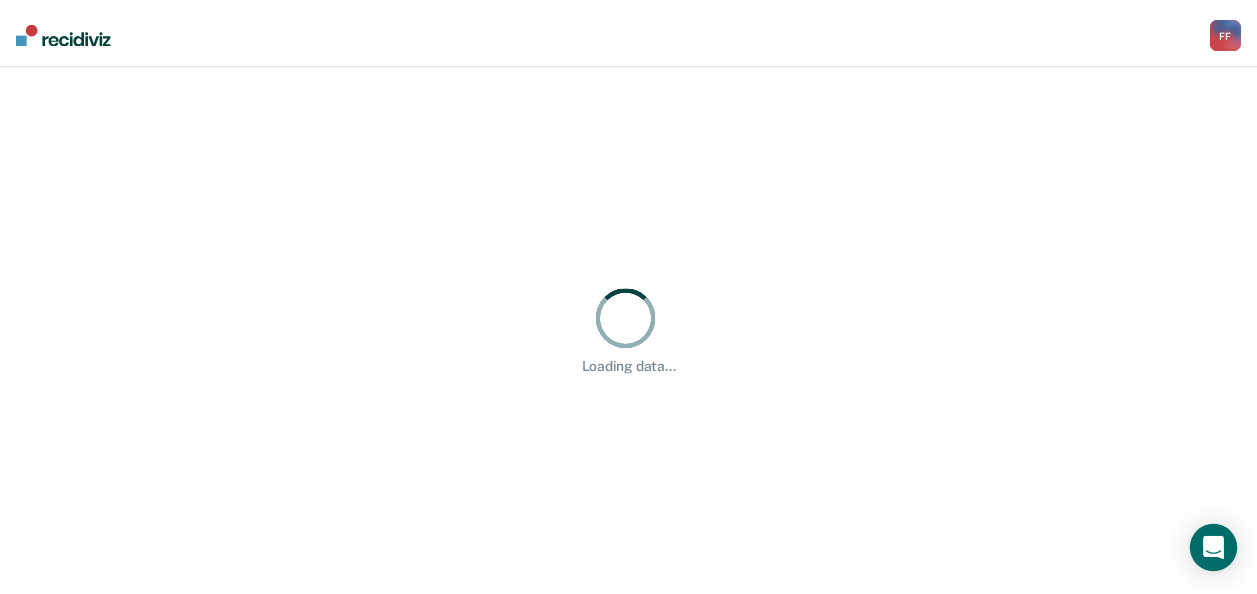 scroll, scrollTop: 0, scrollLeft: 0, axis: both 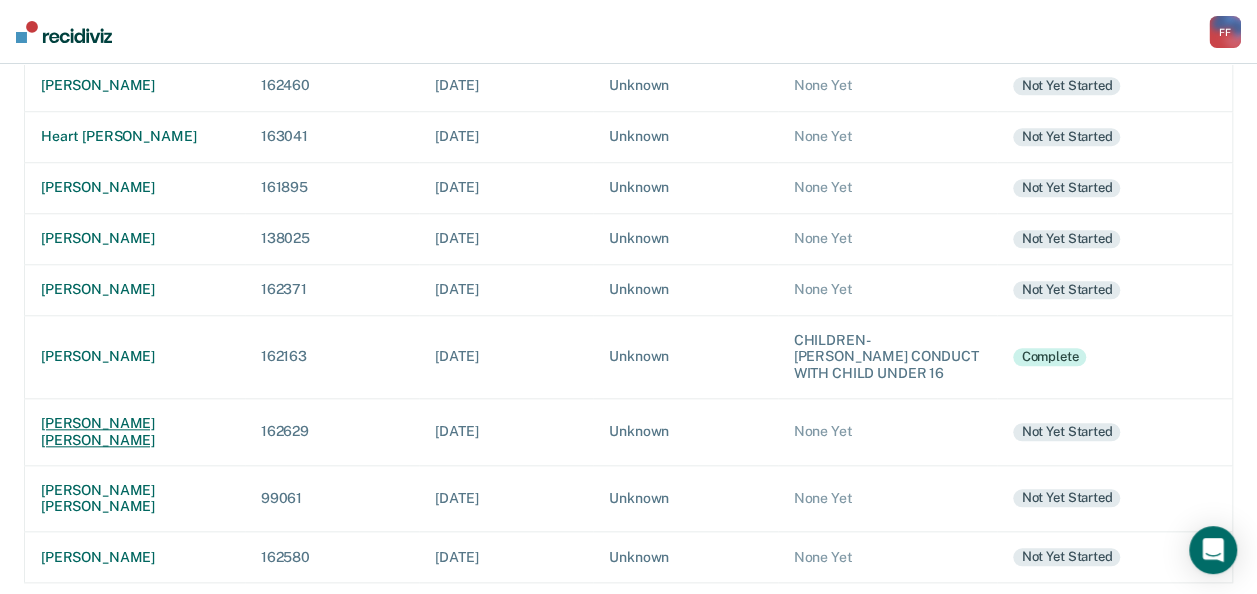 click on "[PERSON_NAME] [PERSON_NAME]" at bounding box center (135, 432) 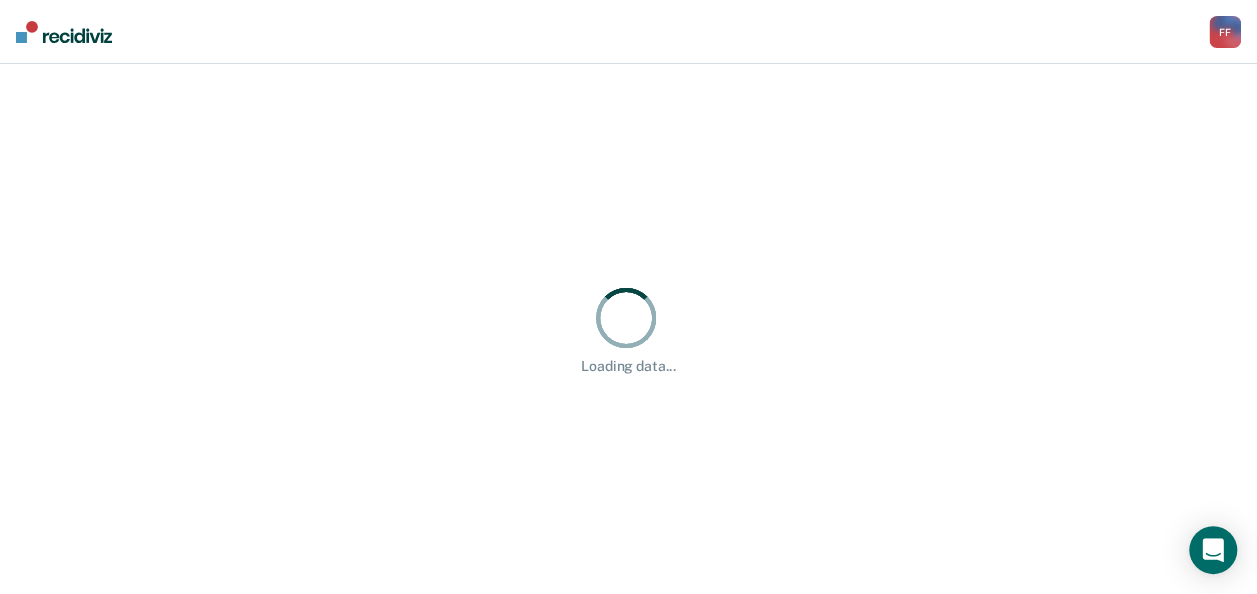 scroll, scrollTop: 0, scrollLeft: 0, axis: both 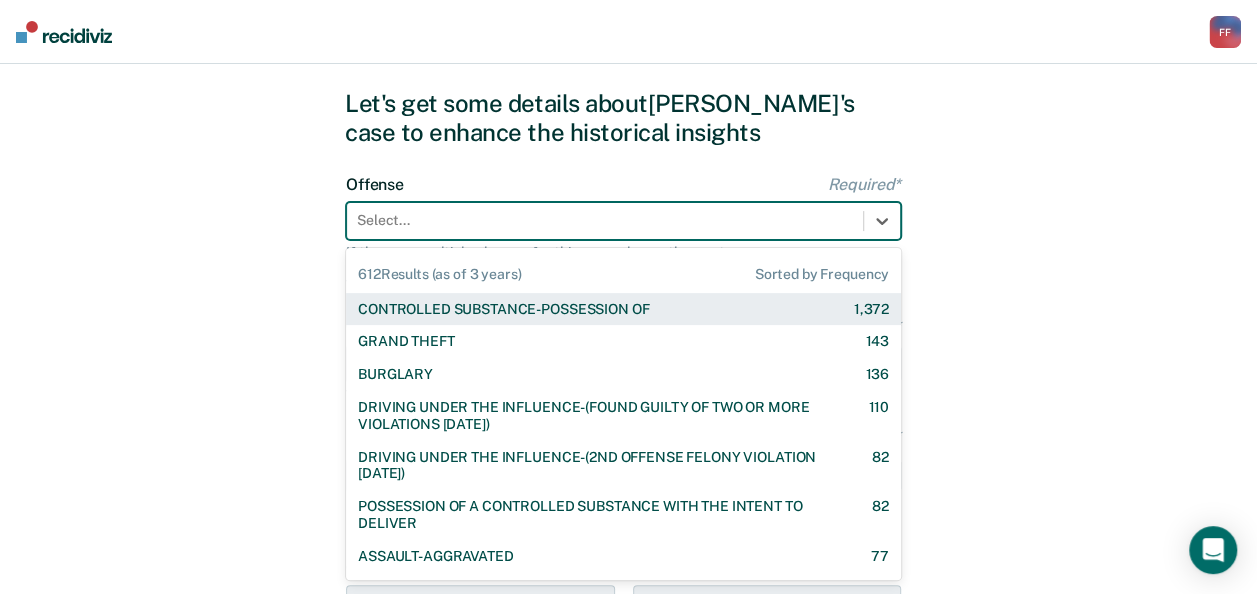 click on "612 results available. Use Up and Down to choose options, press Enter to select the currently focused option, press Escape to exit the menu, press Tab to select the option and exit the menu. Select... 612  Results (as of 3 years) Sorted by Frequency CONTROLLED SUBSTANCE-POSSESSION OF 1,372 GRAND THEFT 143 BURGLARY 136 DRIVING UNDER THE INFLUENCE-(FOUND GUILTY OF TWO OR MORE VIOLATIONS [DATE]) 110 DRIVING UNDER THE INFLUENCE-(2ND OFFENSE FELONY VIOLATION [DATE]) 82 POSSESSION OF A CONTROLLED SUBSTANCE WITH THE INTENT TO DELIVER 82 ASSAULT-AGGRAVATED 77 WEAPON-UNLAWFUL POSSESSION BY CONVICTED FELON 63 DRIVING UNDER THE INFLUENCE I18-8004 {M} 57 BATTERY-DOMESTIC VIOLENCE WITH TRAUMATIC INJURY 56 ELUDING A POLICE OFFICER IN A MOTOR VEHICLE 54 DRIVING UNDER THE INFLUENCE-(THIRD OR SUBSEQUENT OFFENSE) 35 FORGERY 30 PROPERTY-MALICIOUS INJURY TO PROPERTY 30 ASSAULT-DOMESTIC VIOLENCE I18-918(3)(A) {M} 28 CHILDREN-INJURY TO CHILD [DEMOGRAPHIC_DATA] 24 24 23 DOMESTIC BATTERY OR ASSAULT -IN THE PRESENCE OF A CHILD [DEMOGRAPHIC_DATA] 9" at bounding box center [623, 221] 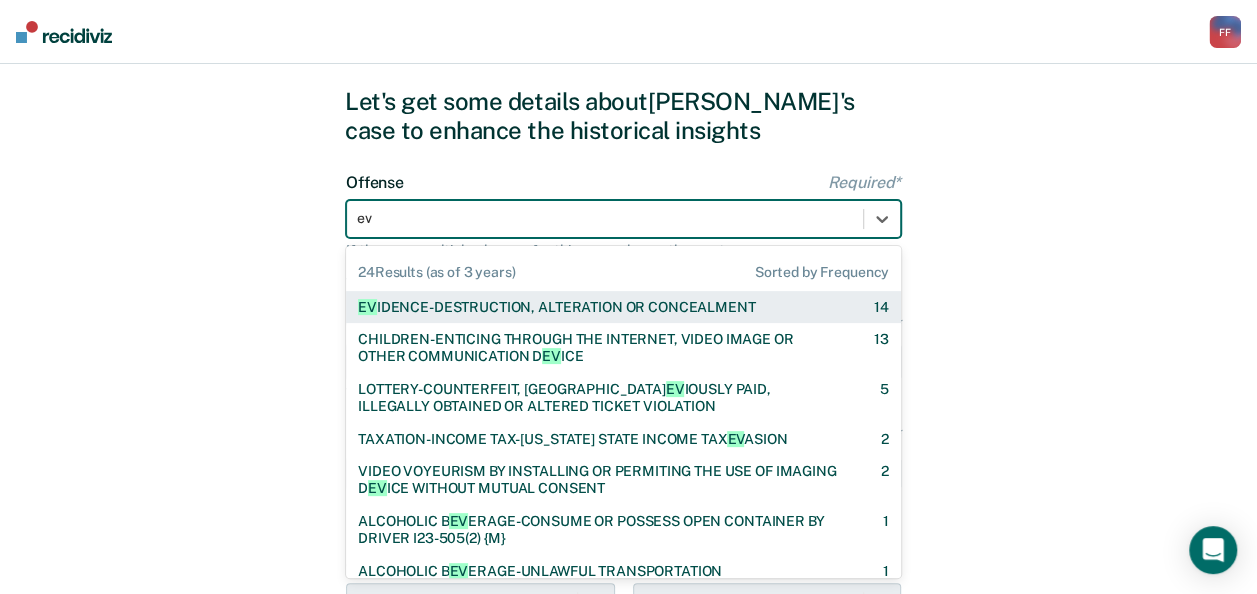 type on "evi" 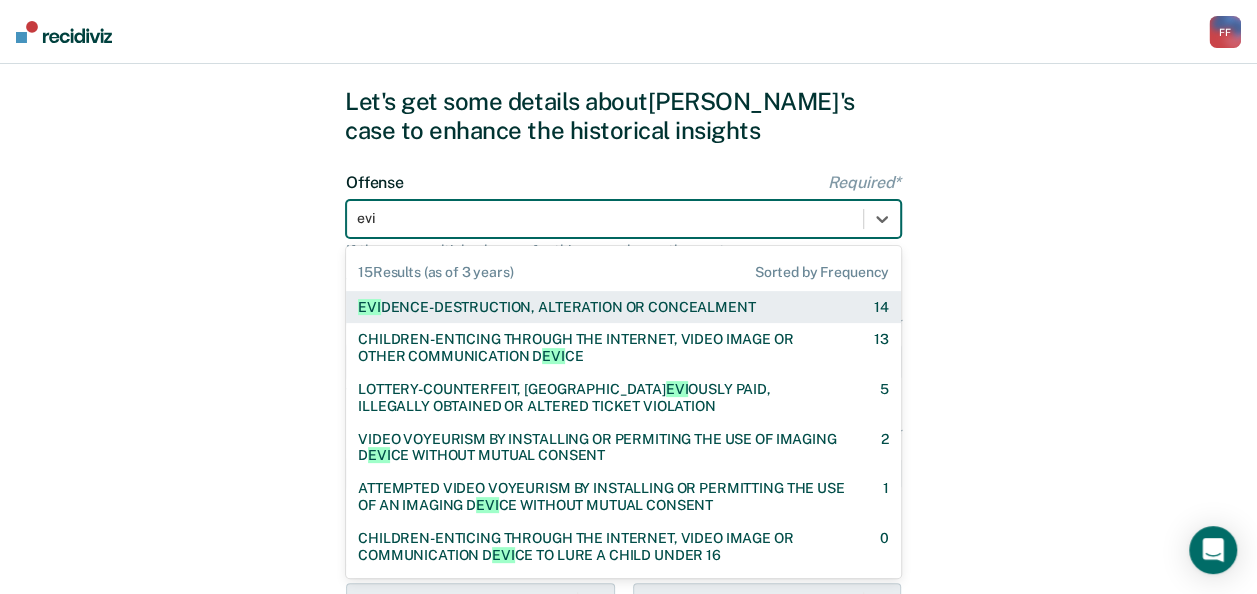 click on "EVI DENCE-DESTRUCTION, ALTERATION OR CONCEALMENT" at bounding box center (556, 307) 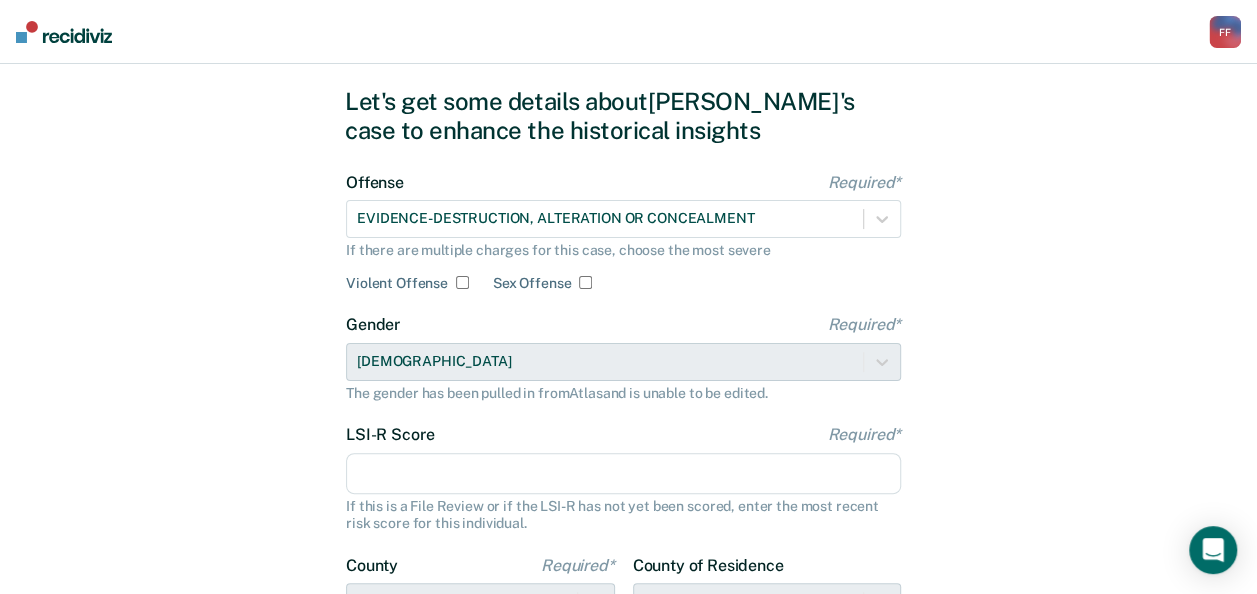 click on "LSI-R Score  Required*" at bounding box center (623, 474) 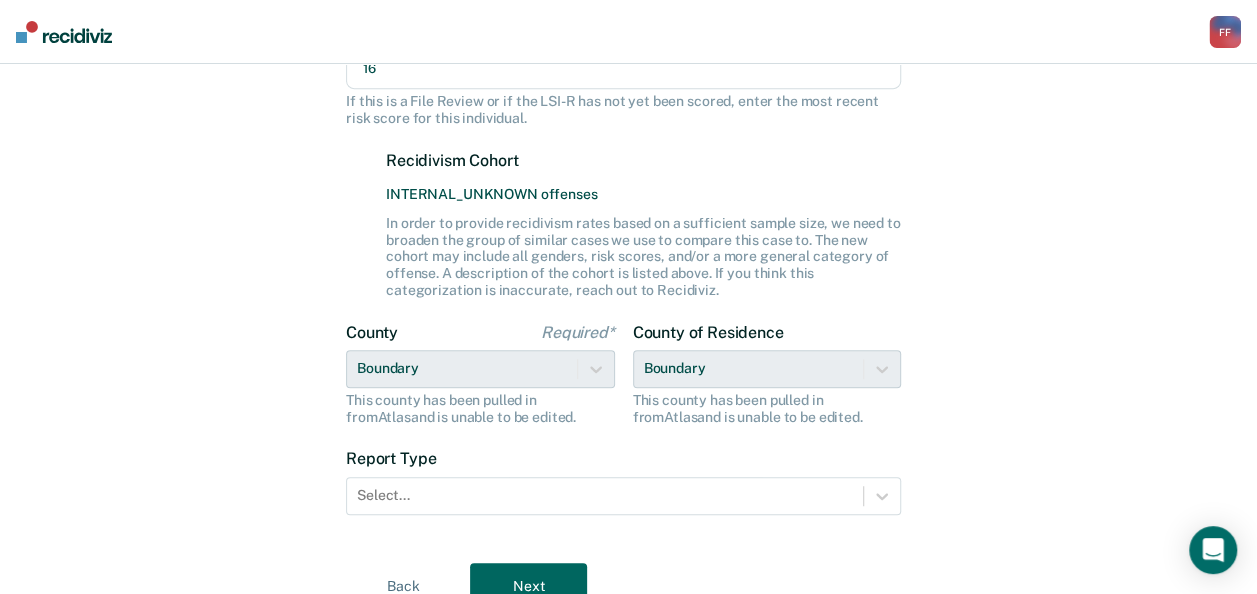scroll, scrollTop: 524, scrollLeft: 0, axis: vertical 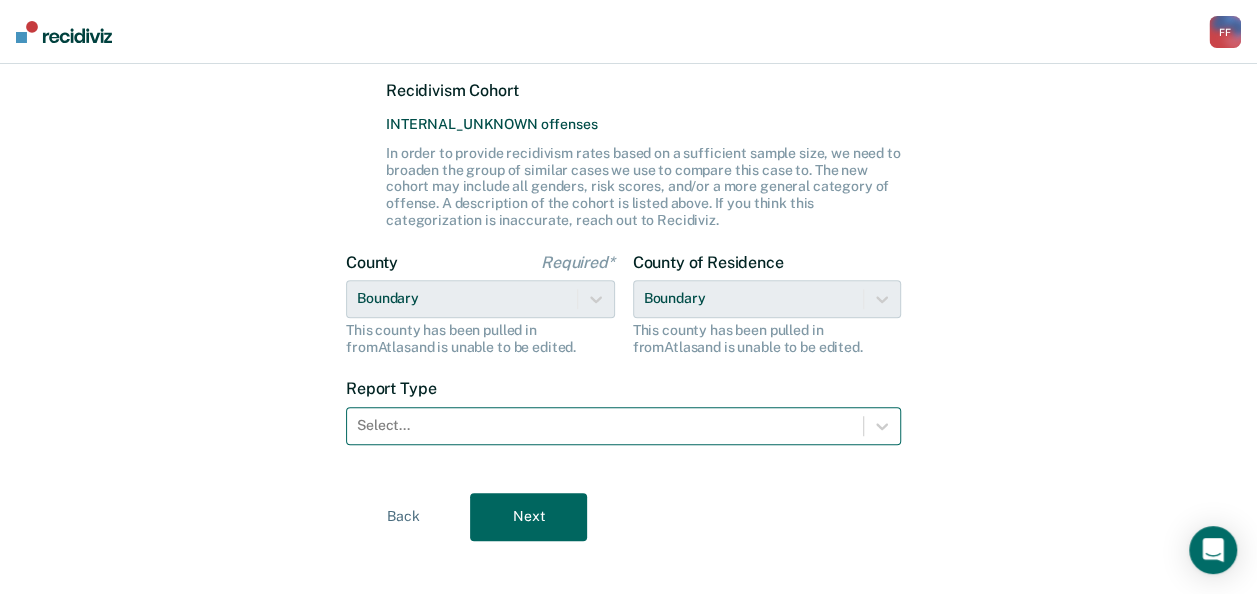 type on "16" 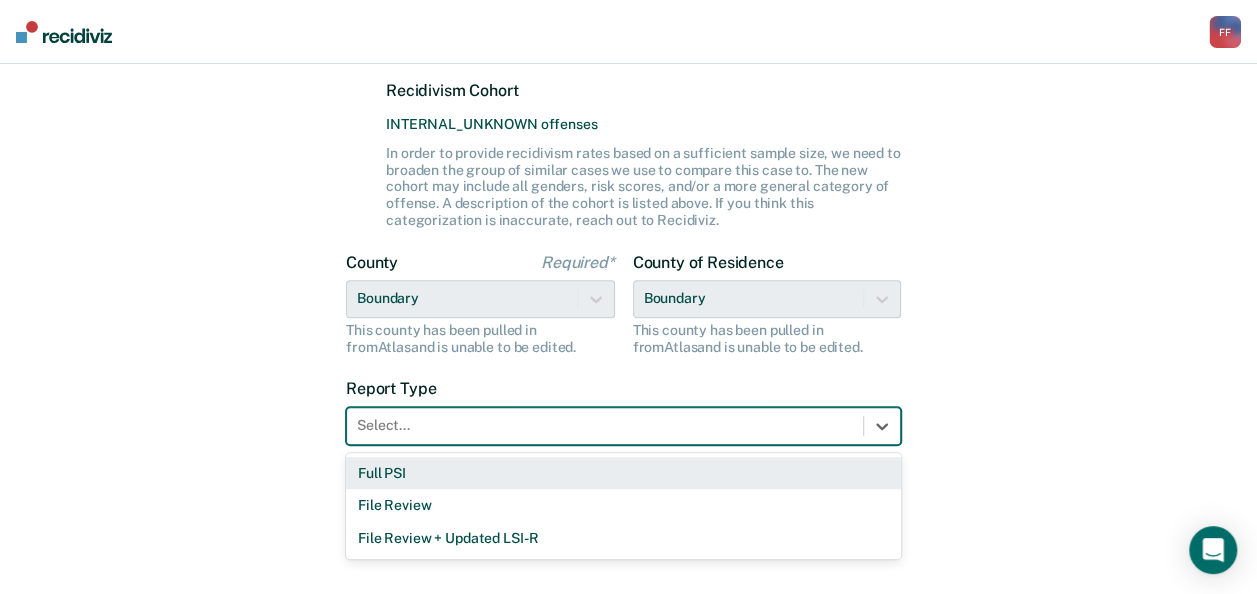click on "Select..." at bounding box center (605, 425) 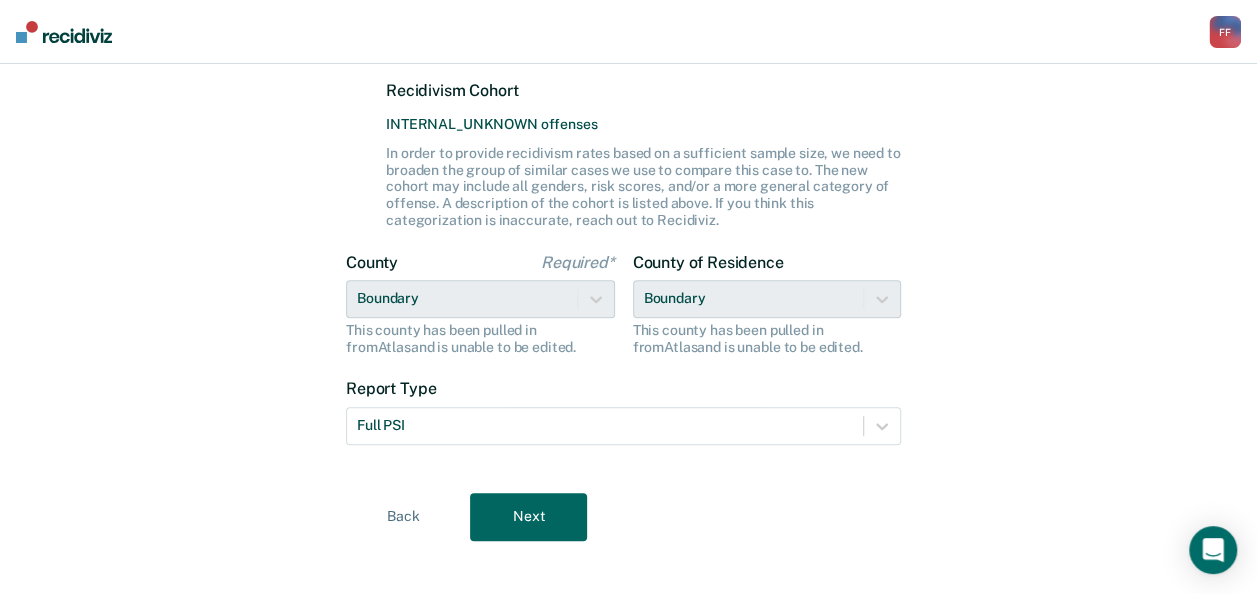 click on "Next" at bounding box center [528, 517] 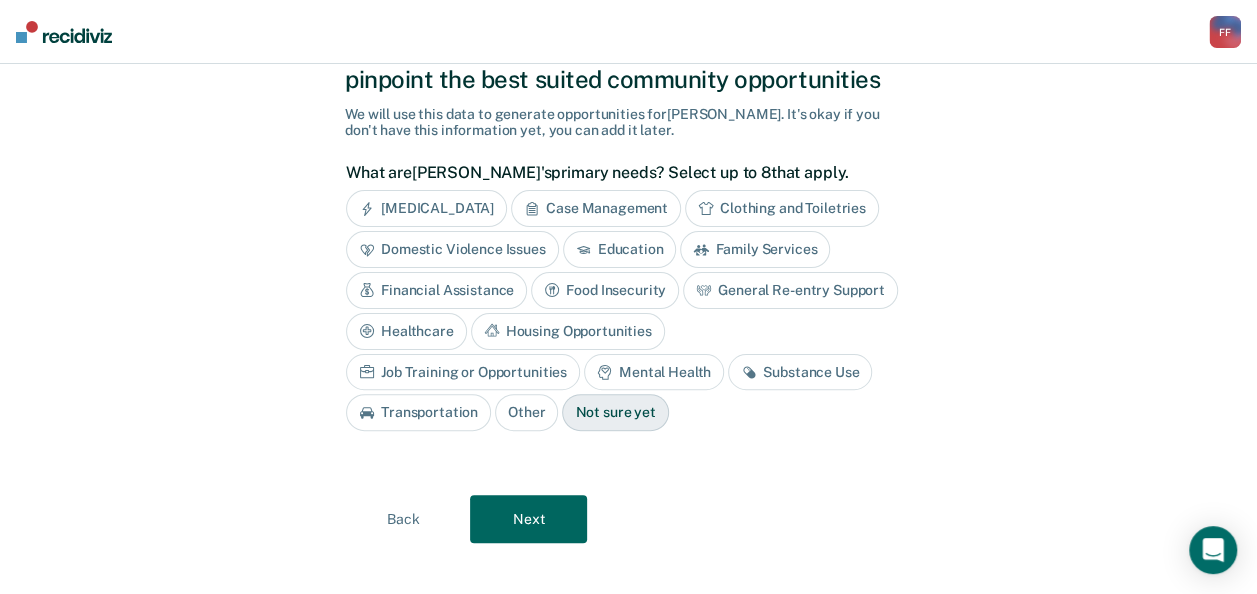 click on "Next" at bounding box center [528, 519] 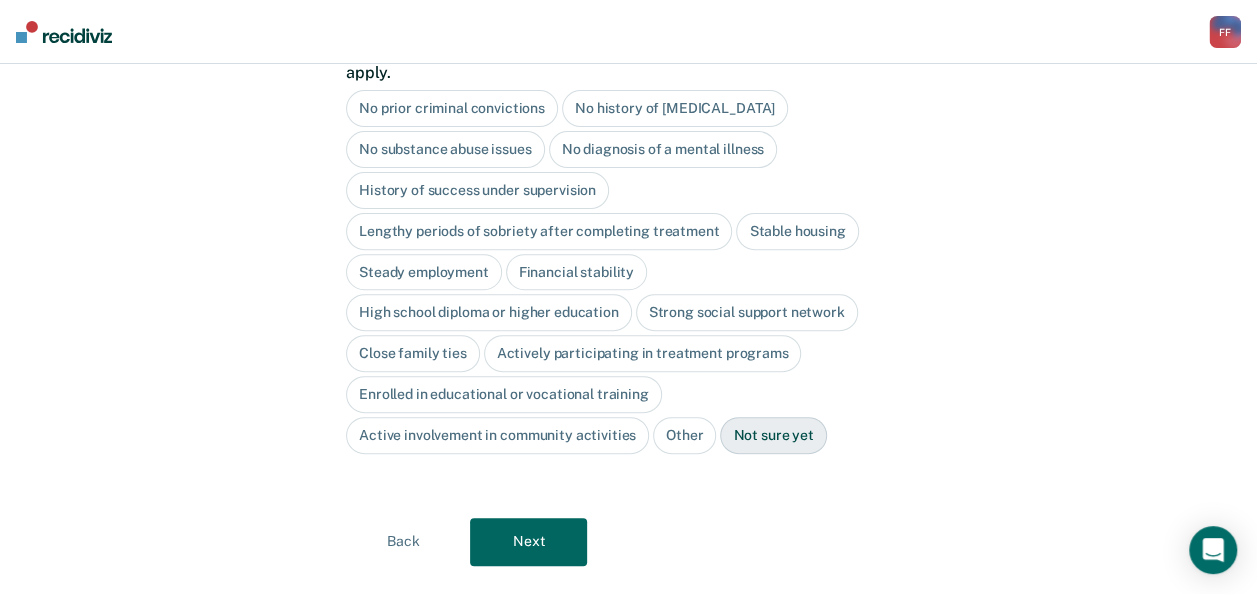 click on "No prior criminal convictions" at bounding box center (452, 108) 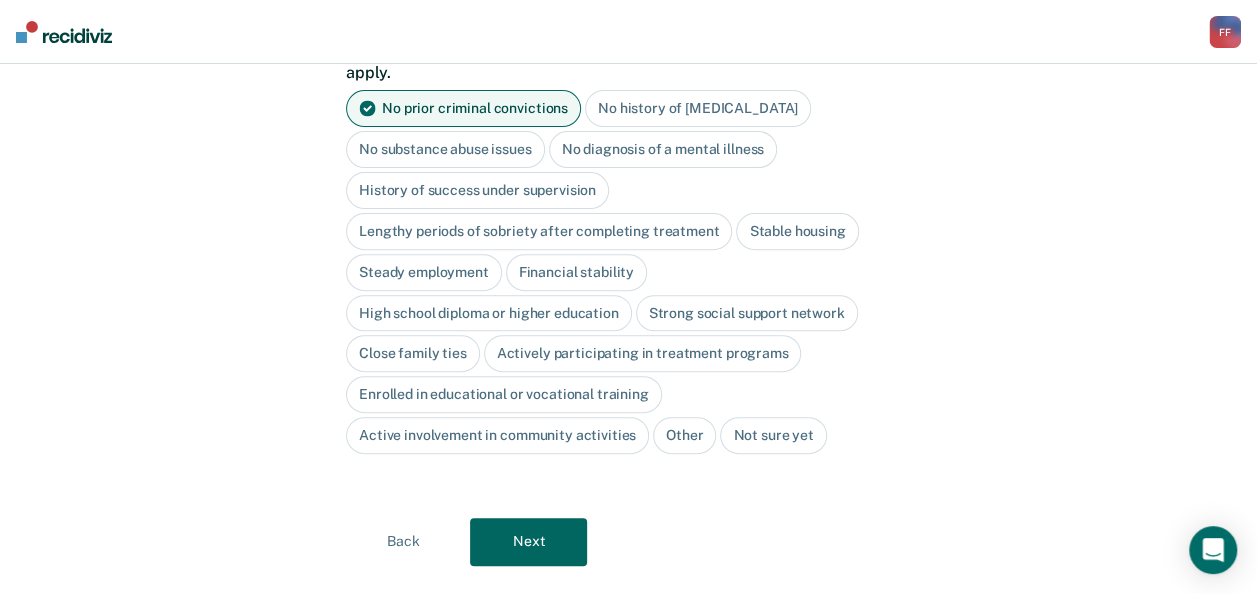 click on "No history of [MEDICAL_DATA]" at bounding box center [698, 108] 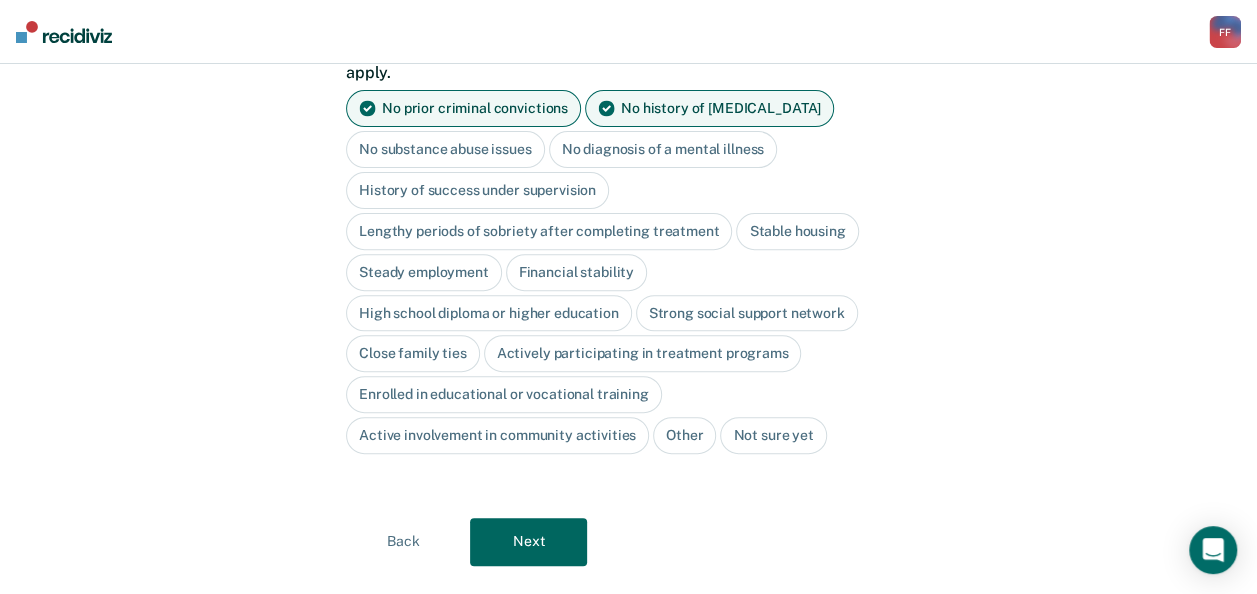 click on "Steady employment" at bounding box center (424, 272) 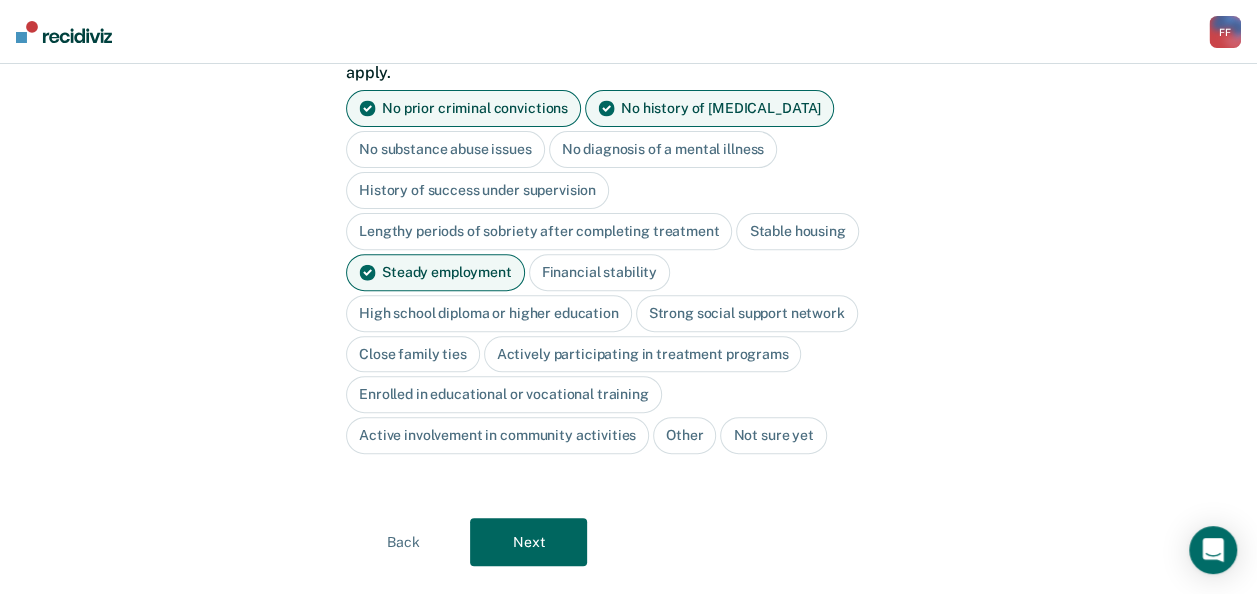 click on "Stable housing" at bounding box center (797, 231) 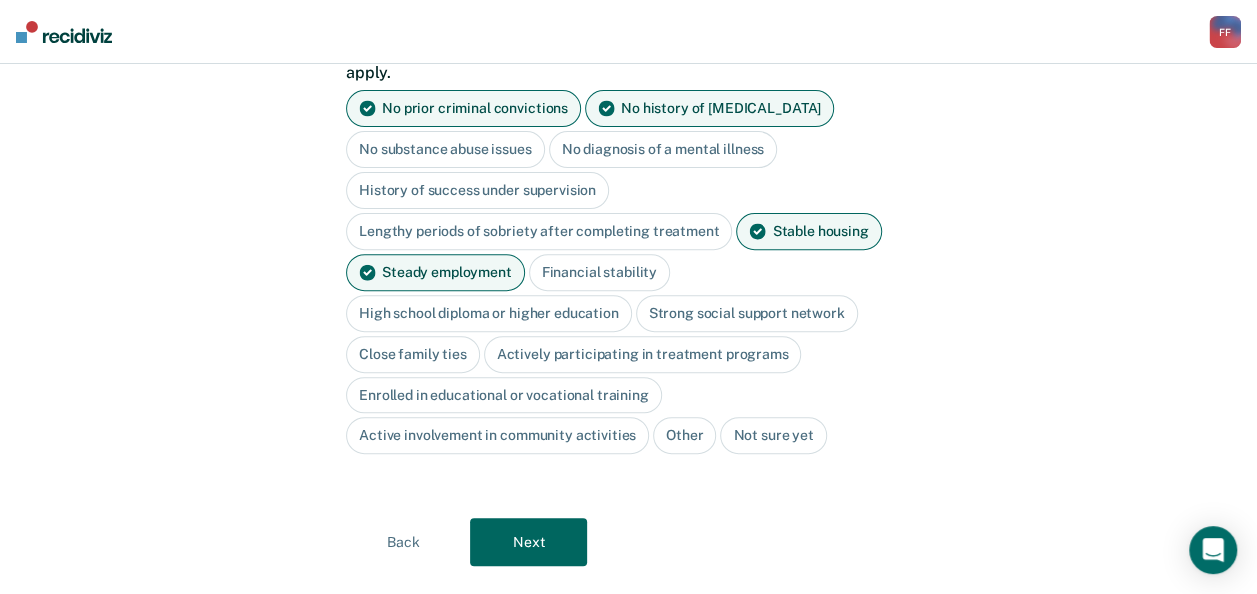 click on "Close family ties" at bounding box center (413, 354) 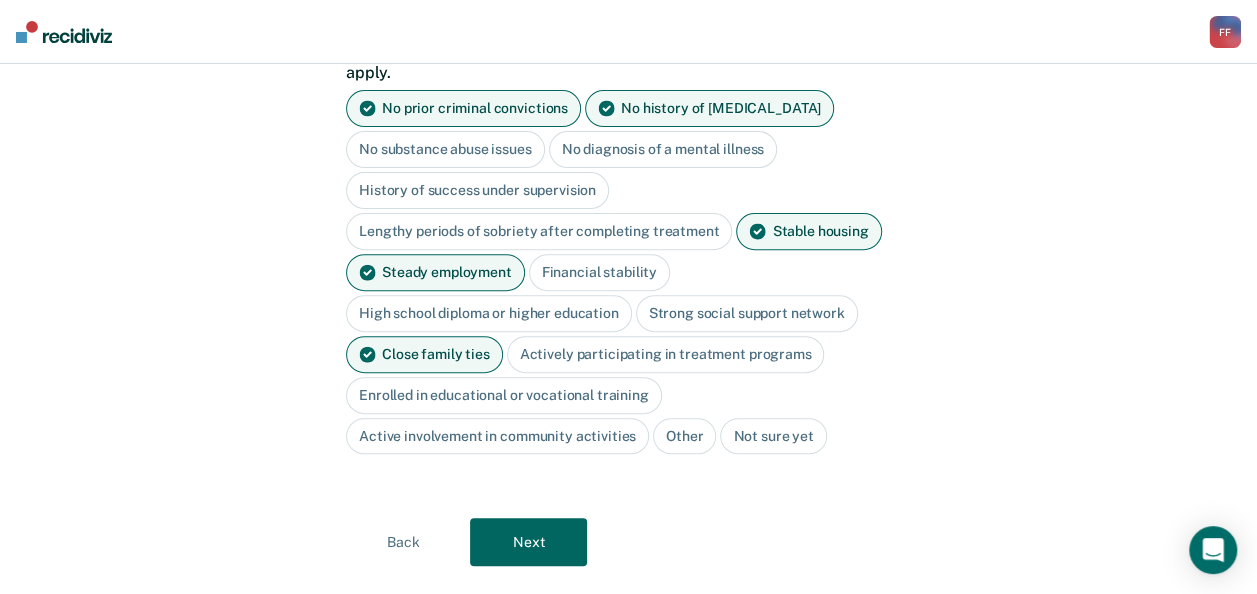 click on "Actively participating in treatment programs" at bounding box center (666, 354) 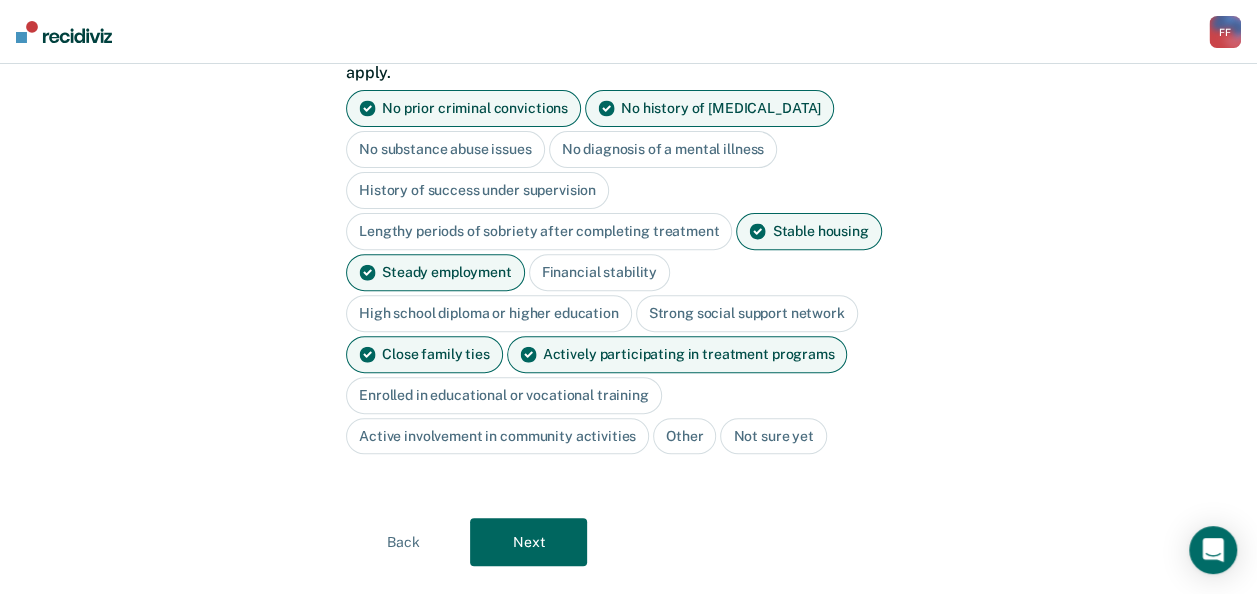 click on "Next" at bounding box center [528, 542] 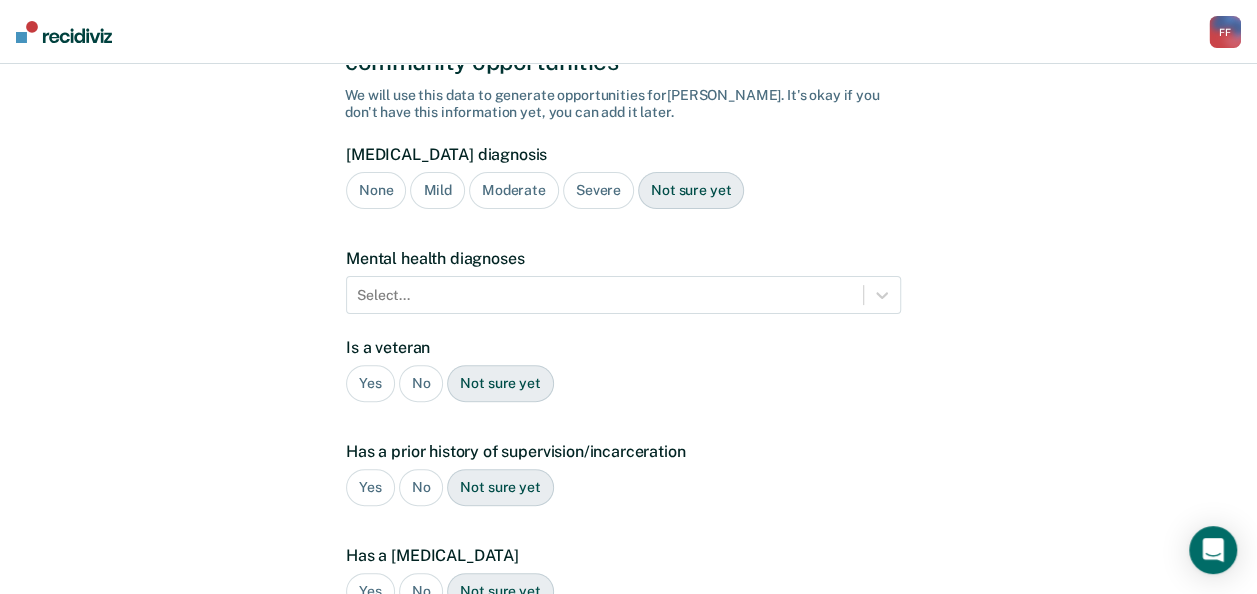scroll, scrollTop: 146, scrollLeft: 0, axis: vertical 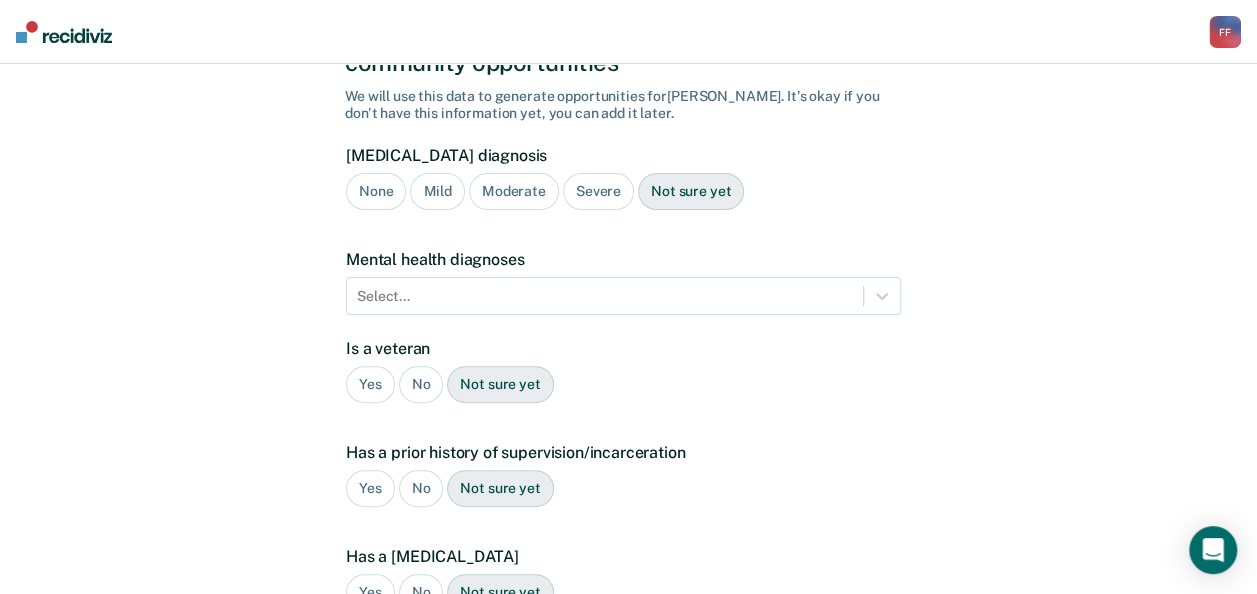click on "Mild" at bounding box center [437, 191] 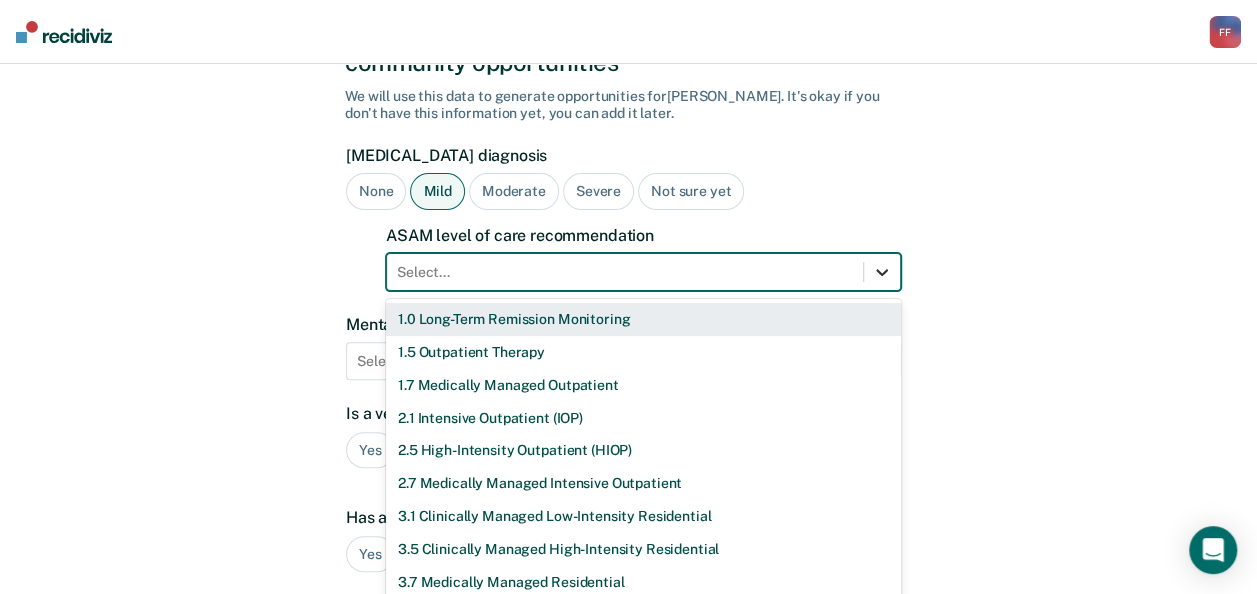 click 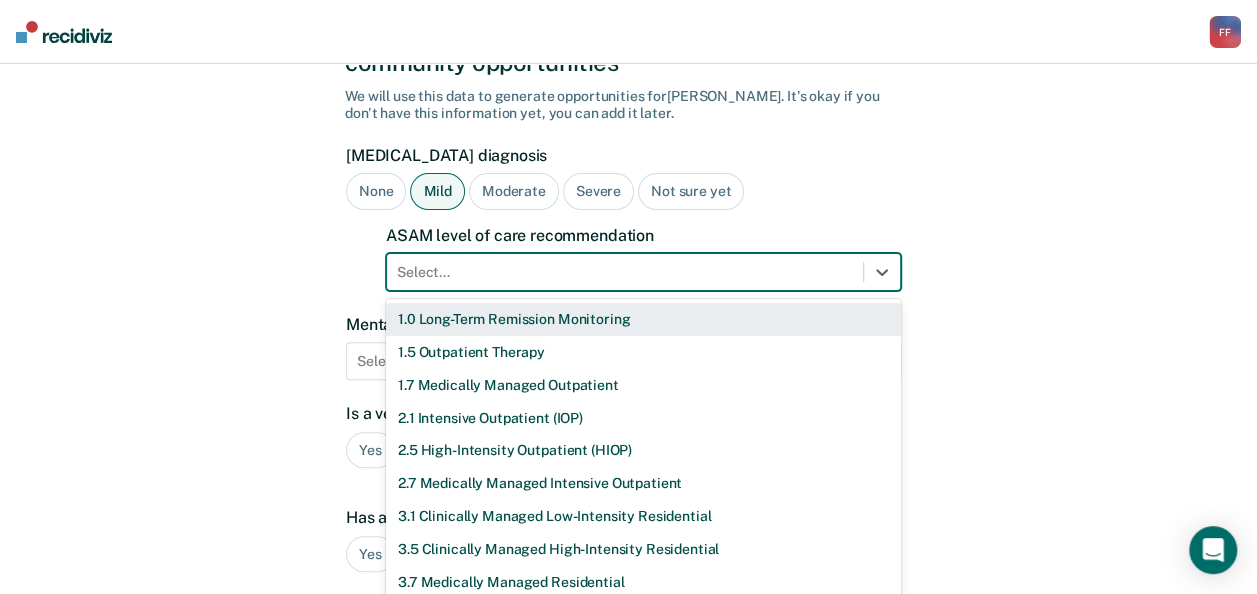 click on "1.0 Long-Term Remission Monitoring" at bounding box center (643, 319) 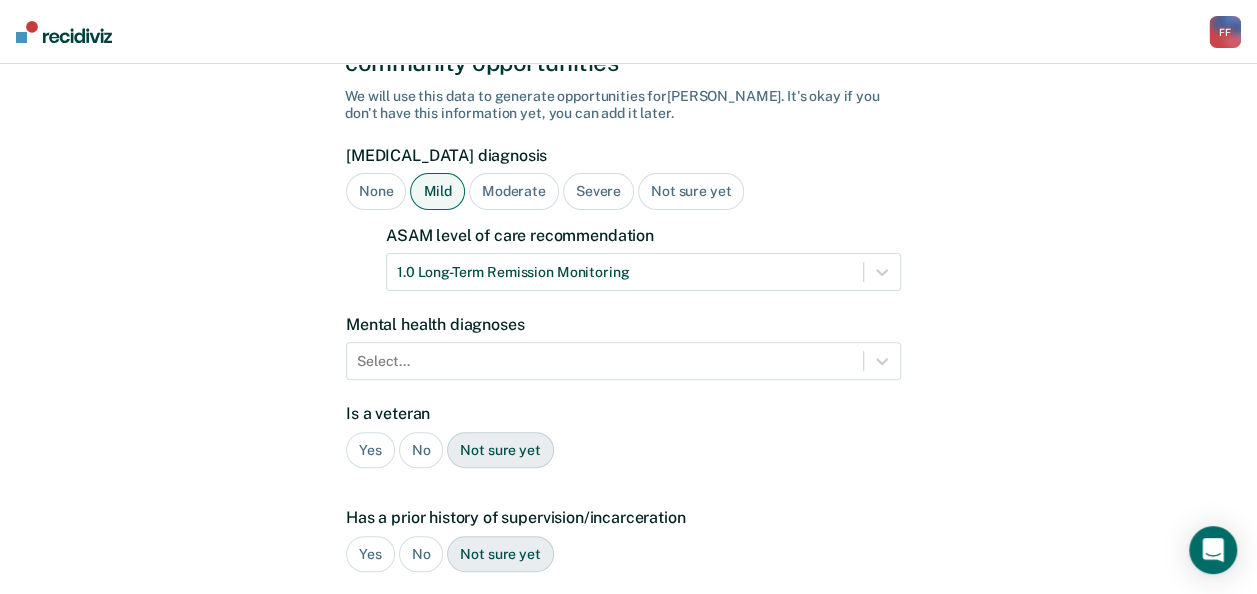click on "No" at bounding box center [421, 450] 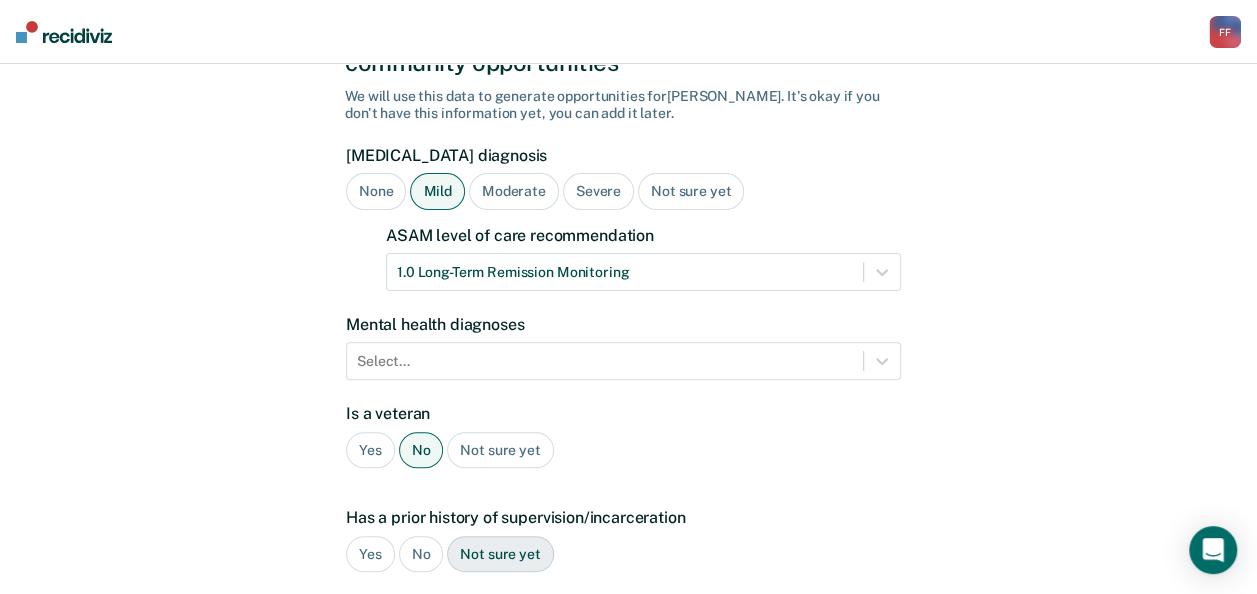 click on "No" at bounding box center (421, 554) 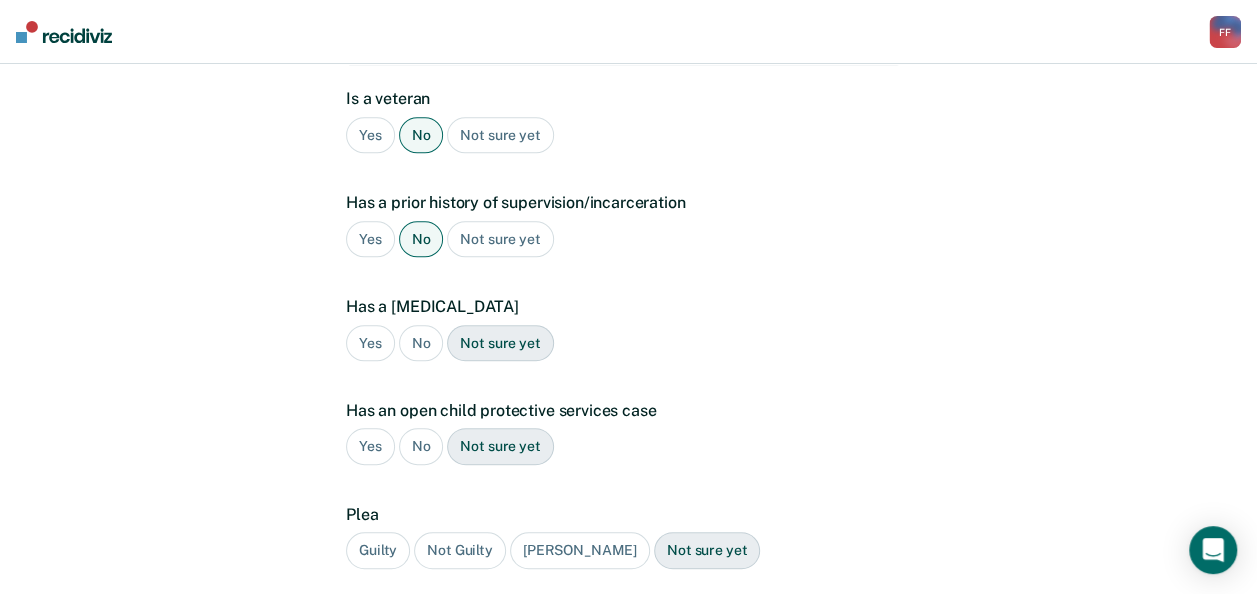 scroll, scrollTop: 587, scrollLeft: 0, axis: vertical 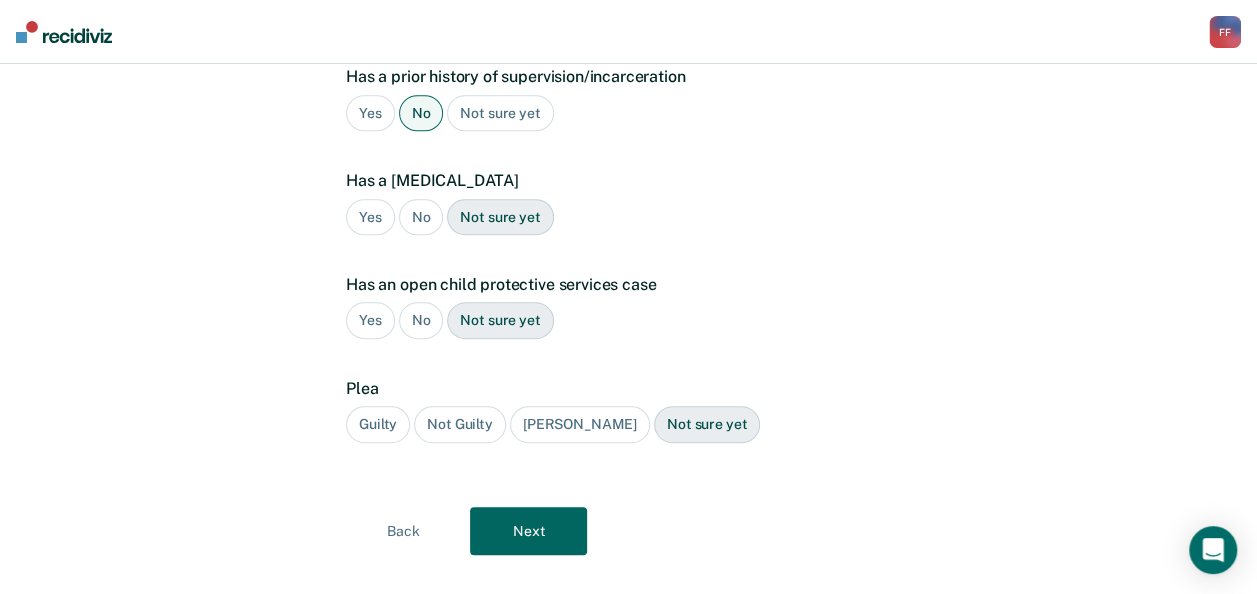 click on "No" at bounding box center (421, 217) 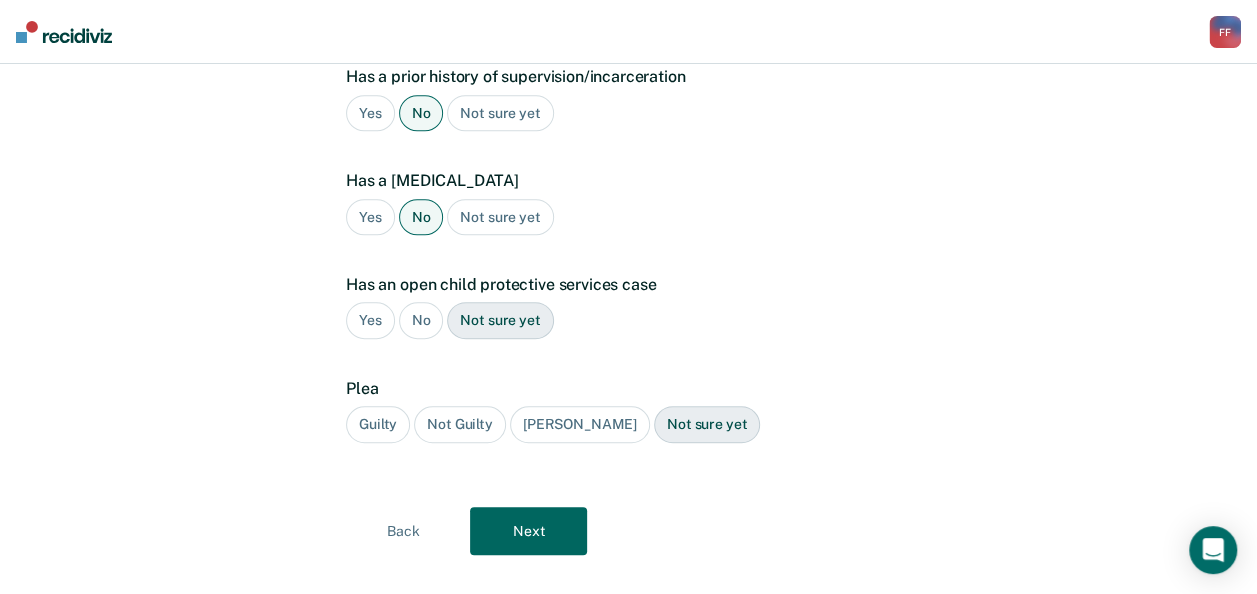 click on "Guilty" at bounding box center (378, 424) 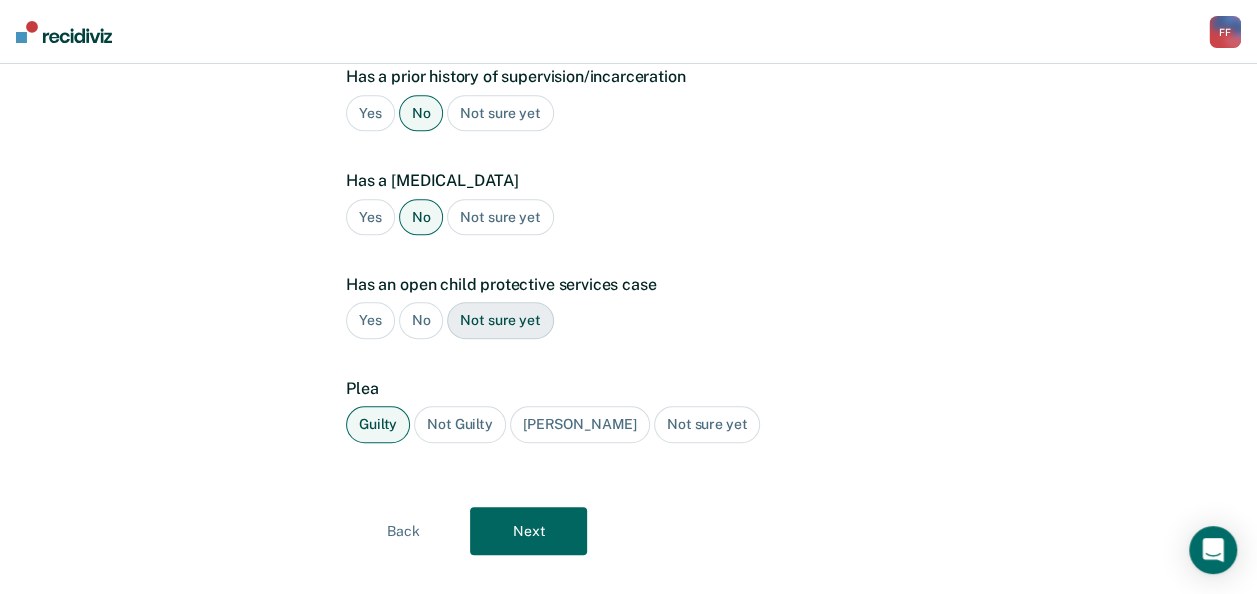 click on "Next" at bounding box center [528, 531] 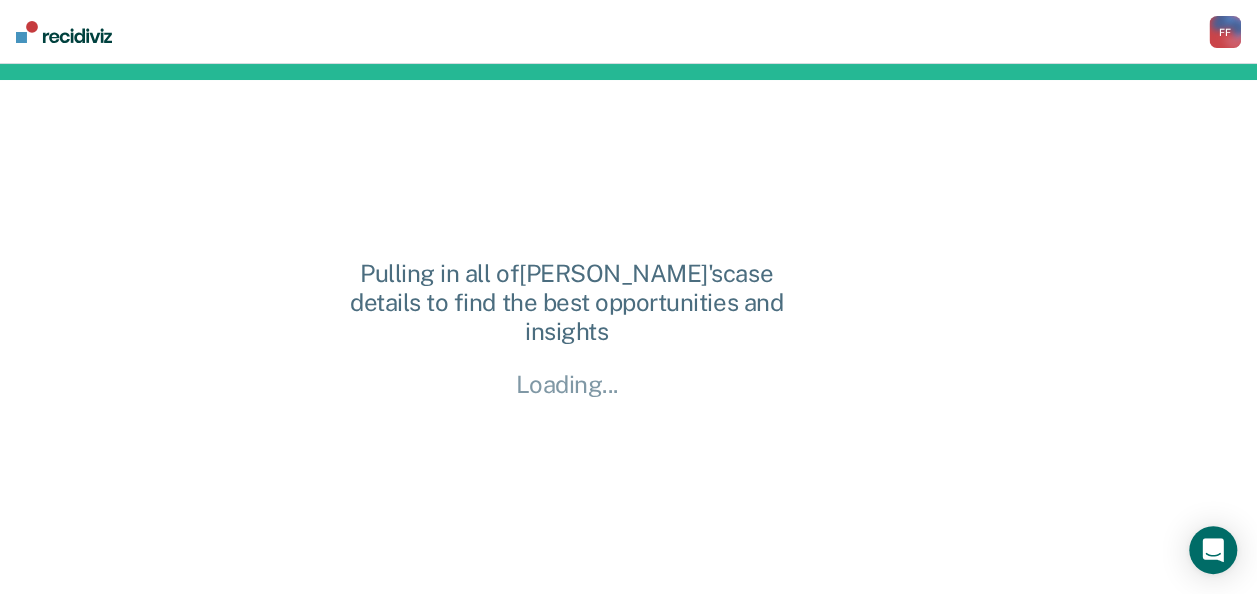 scroll, scrollTop: 0, scrollLeft: 0, axis: both 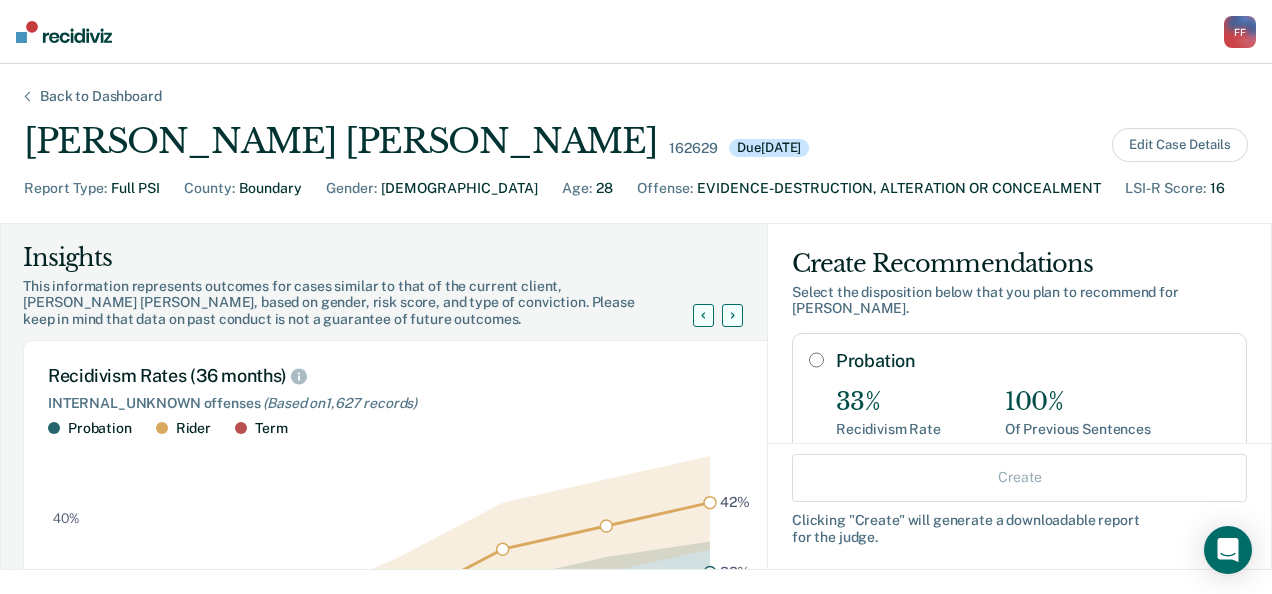 click on "Probation" at bounding box center [816, 360] 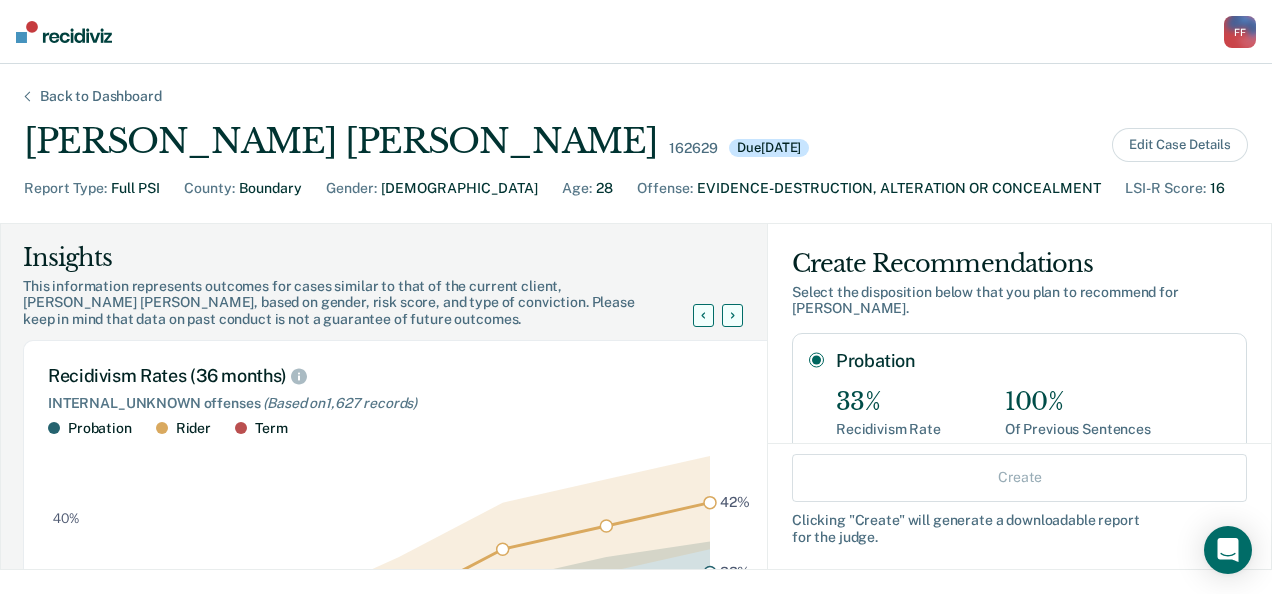 radio on "true" 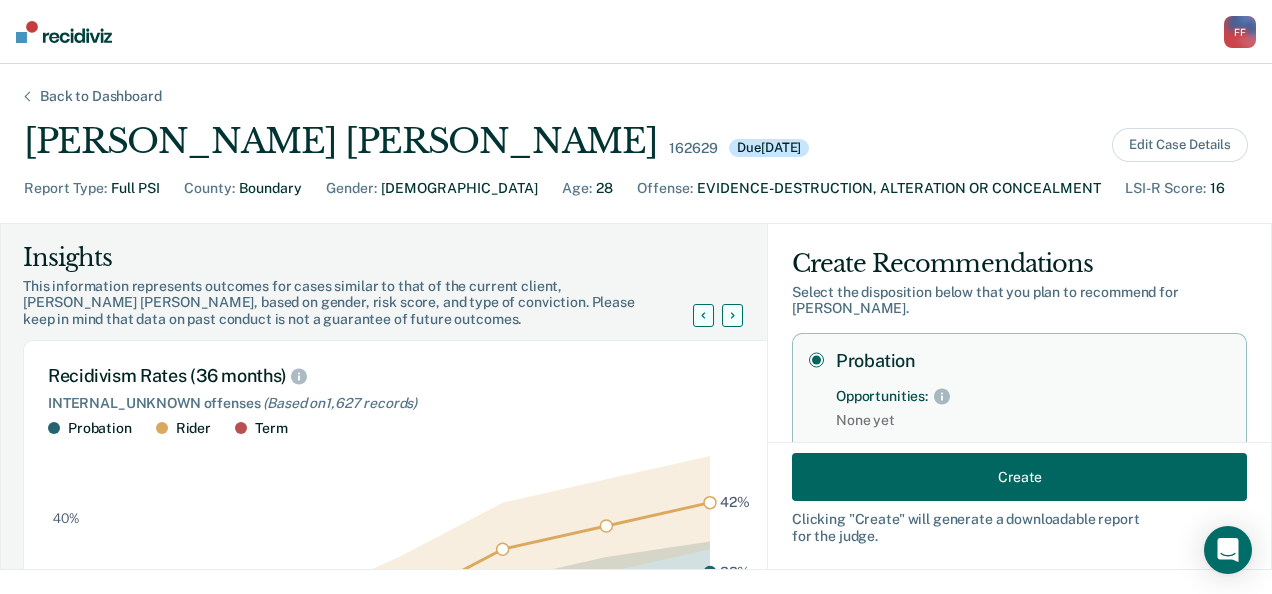 click on "Create" at bounding box center [1019, 477] 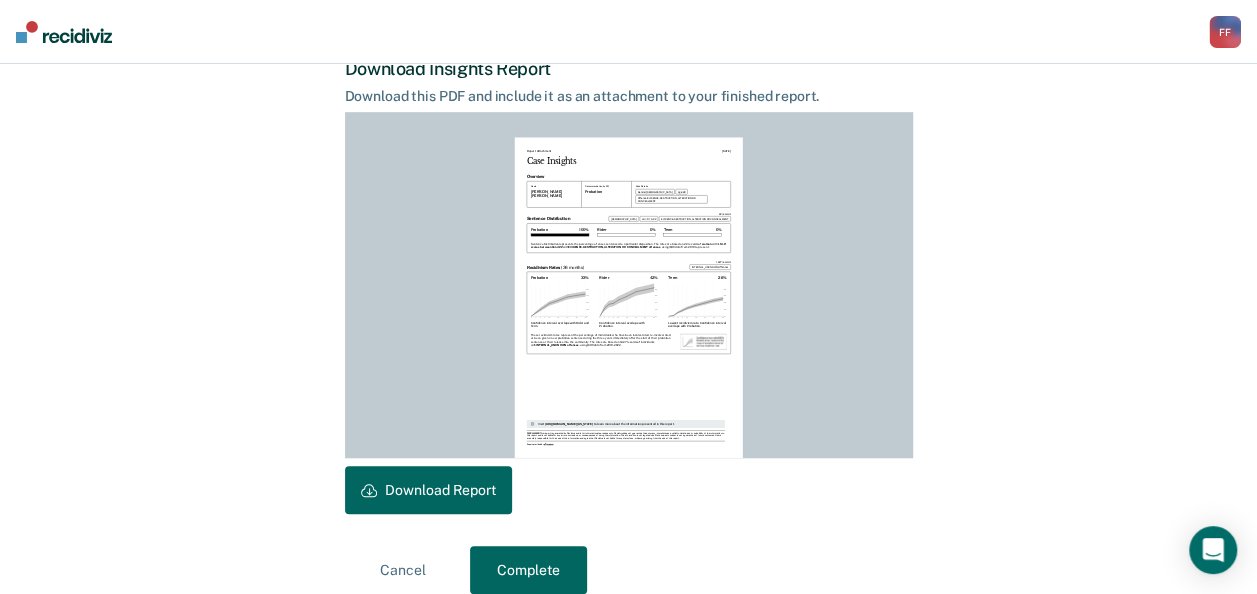 scroll, scrollTop: 546, scrollLeft: 0, axis: vertical 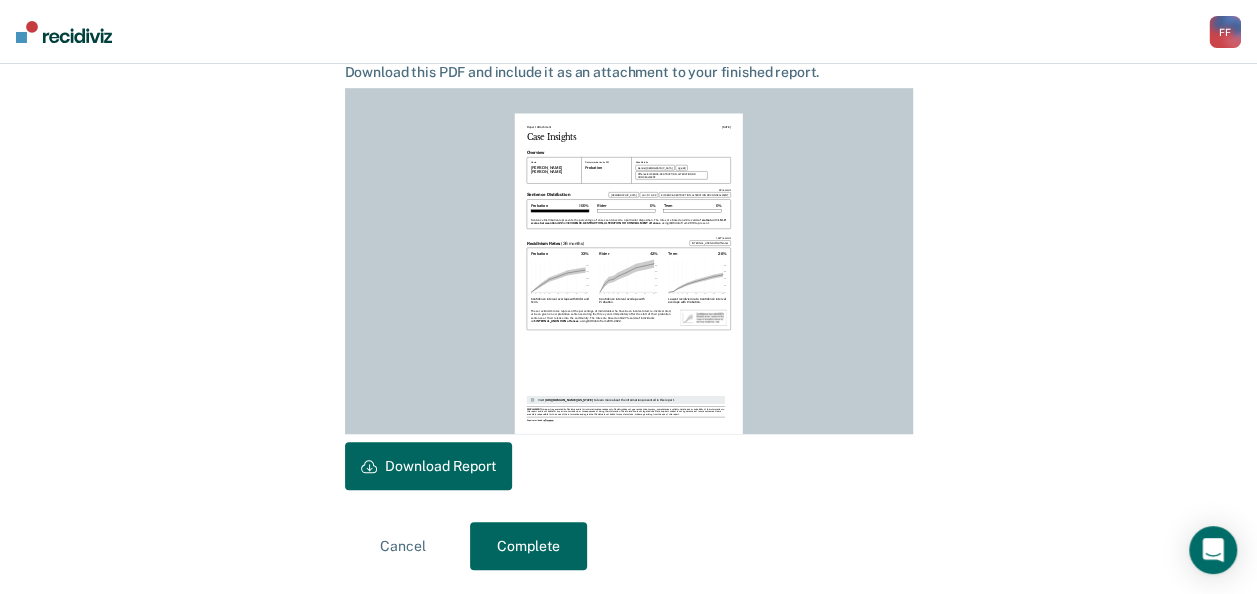 click on "Download Report" at bounding box center [428, 466] 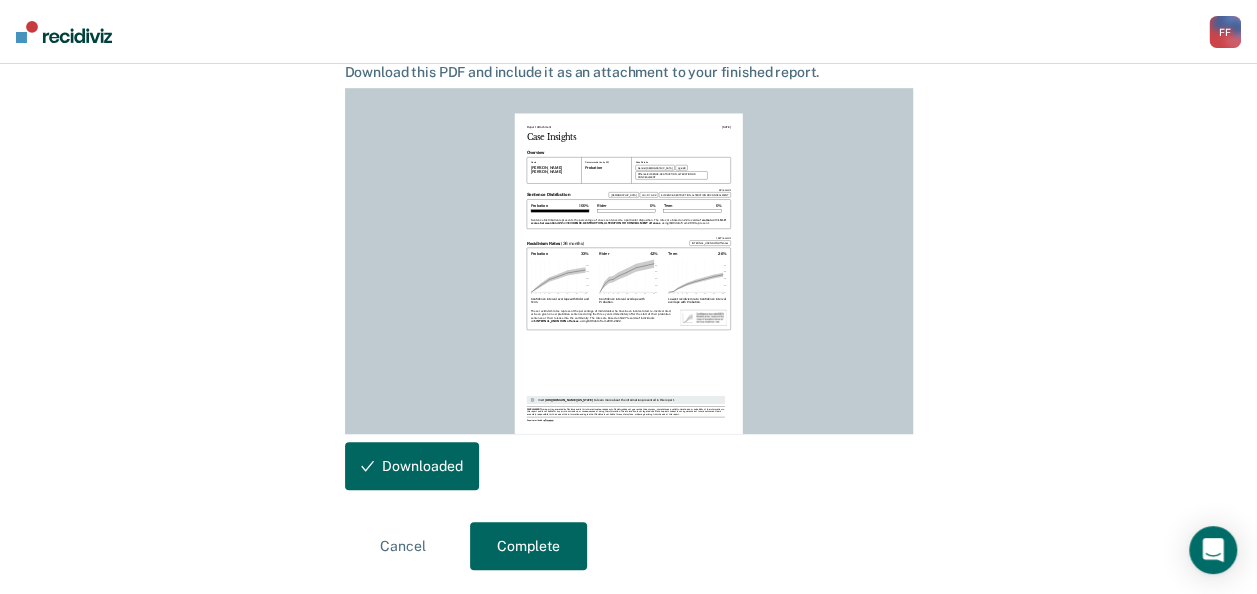 scroll, scrollTop: 0, scrollLeft: 0, axis: both 